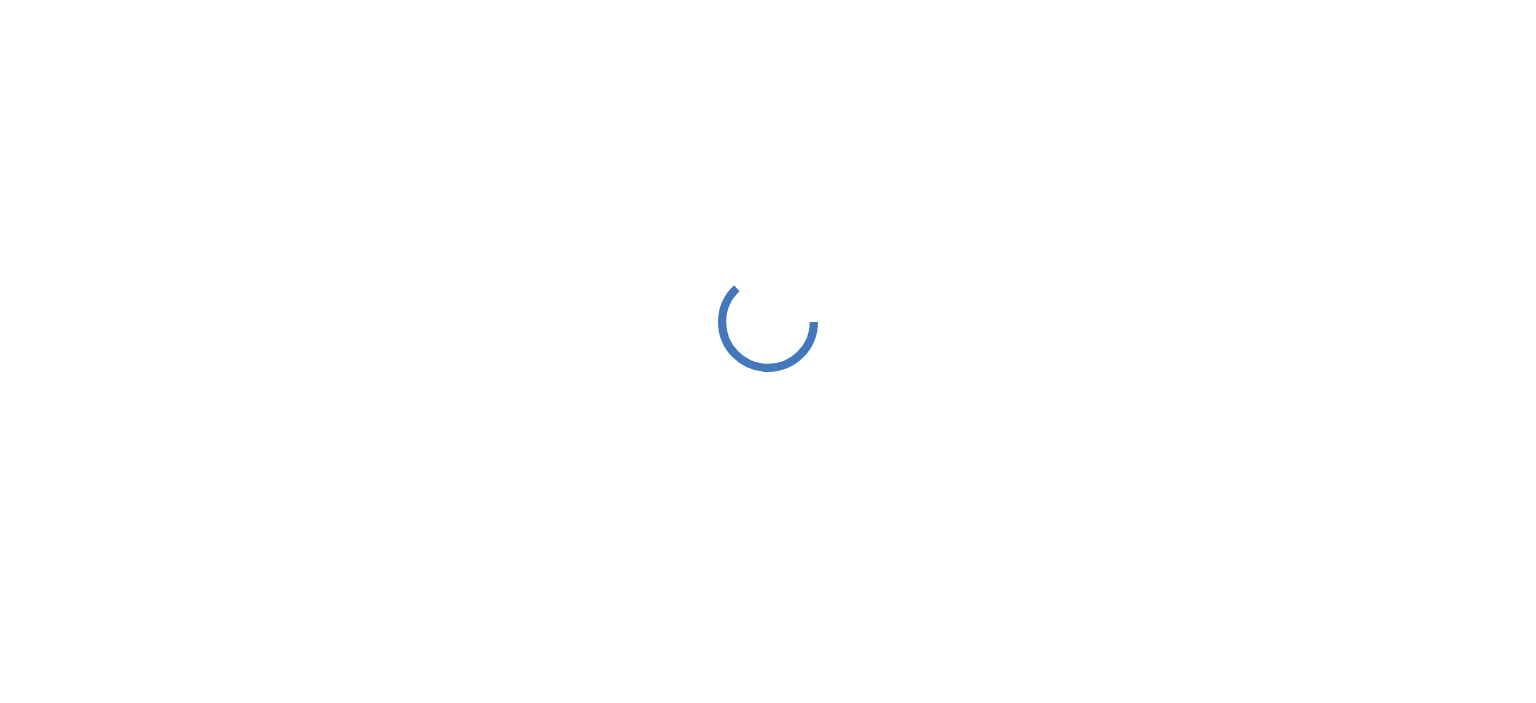 scroll, scrollTop: 0, scrollLeft: 0, axis: both 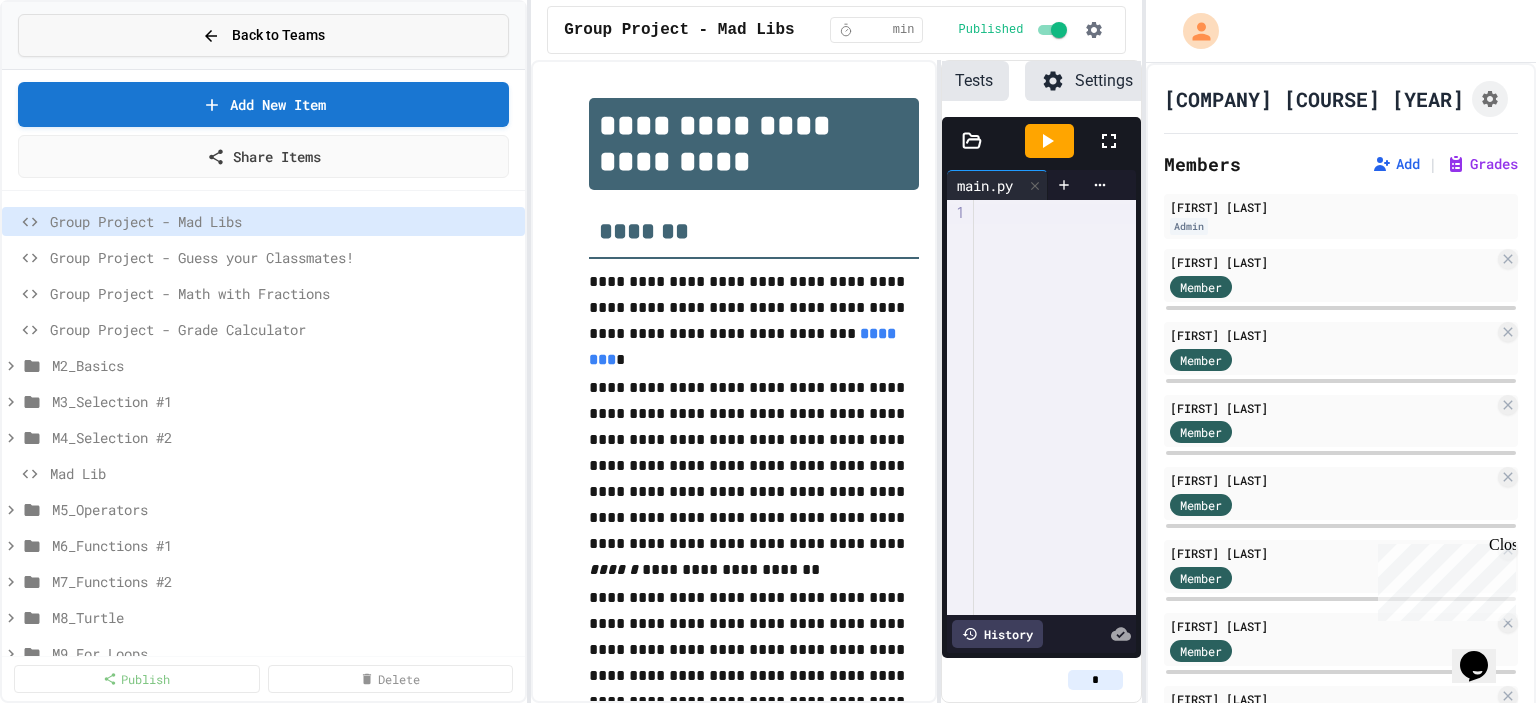 drag, startPoint x: 640, startPoint y: 1, endPoint x: 209, endPoint y: 32, distance: 432.1134 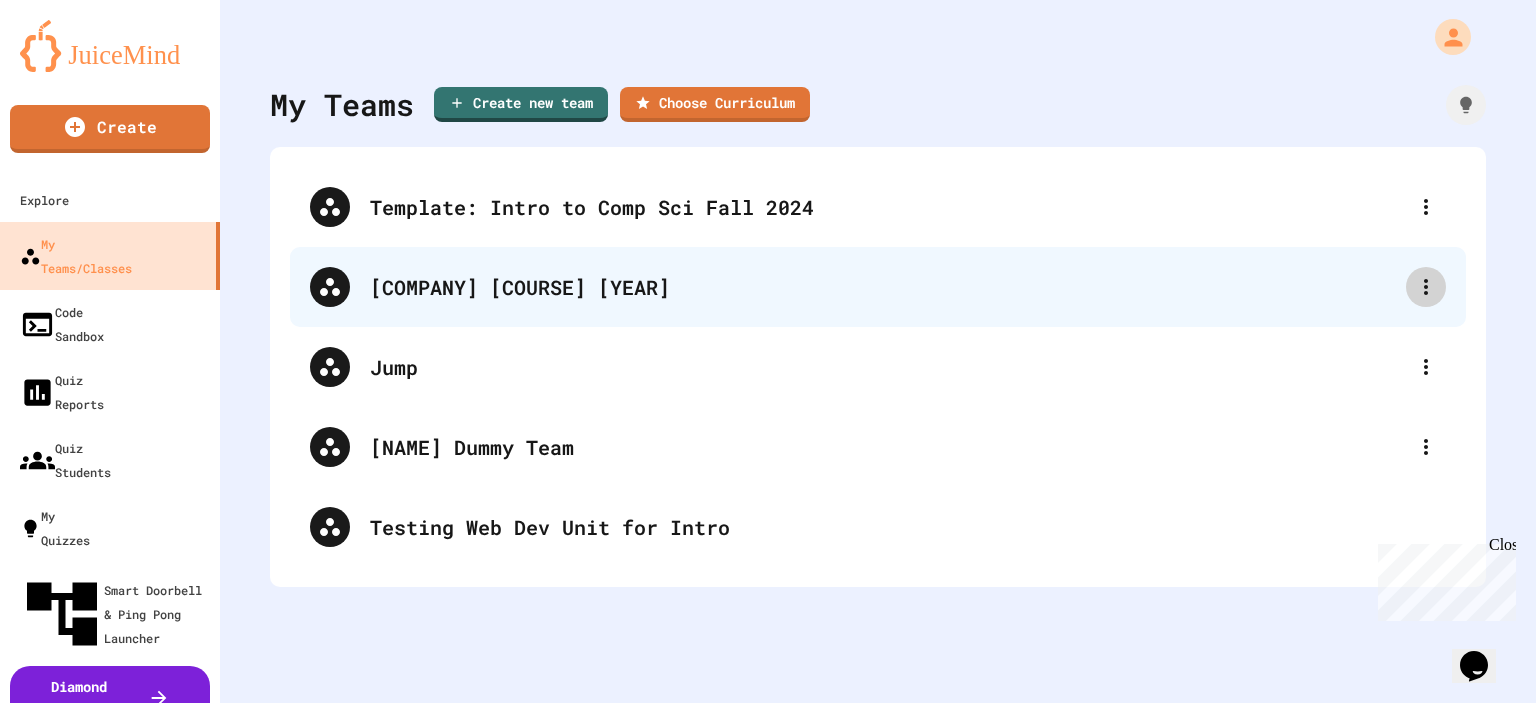 click 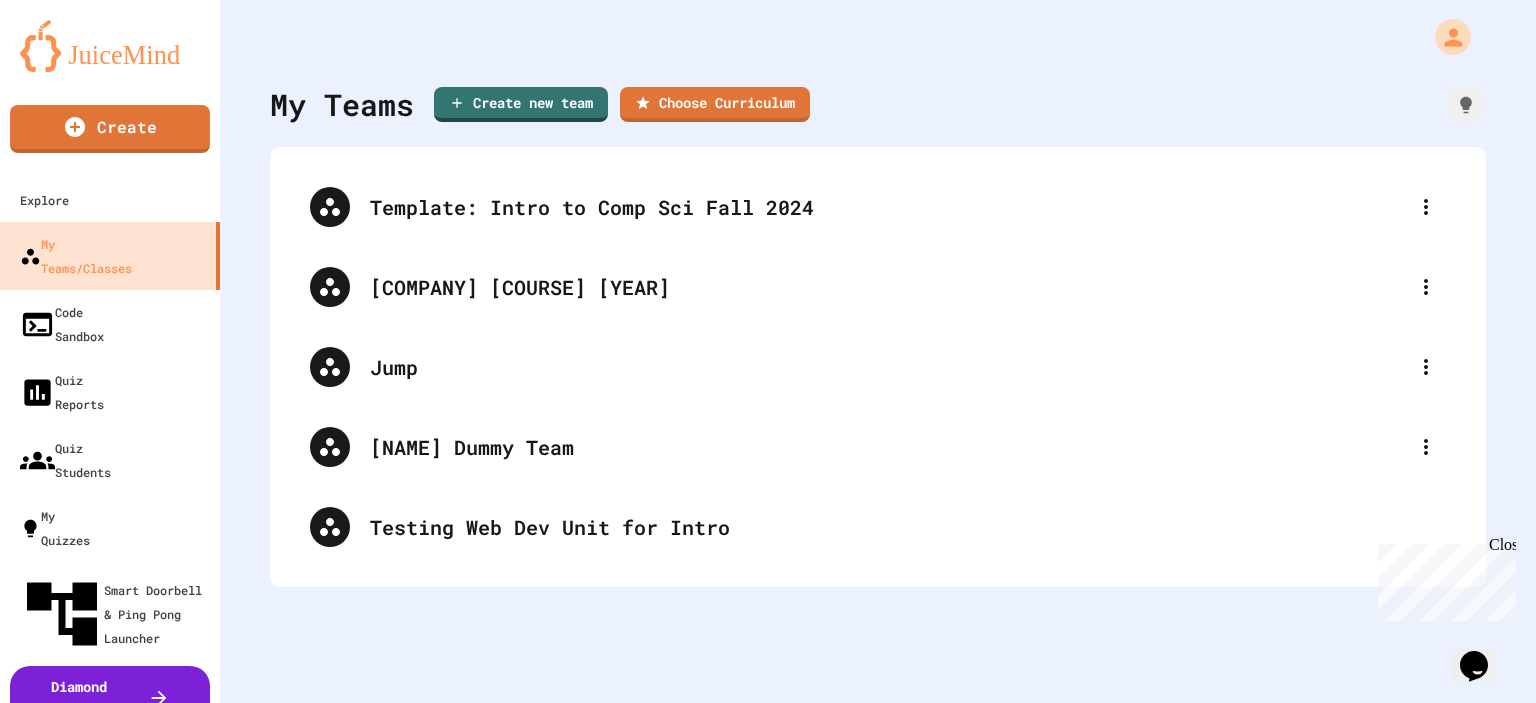 click on "Delete Team" at bounding box center (778, 803) 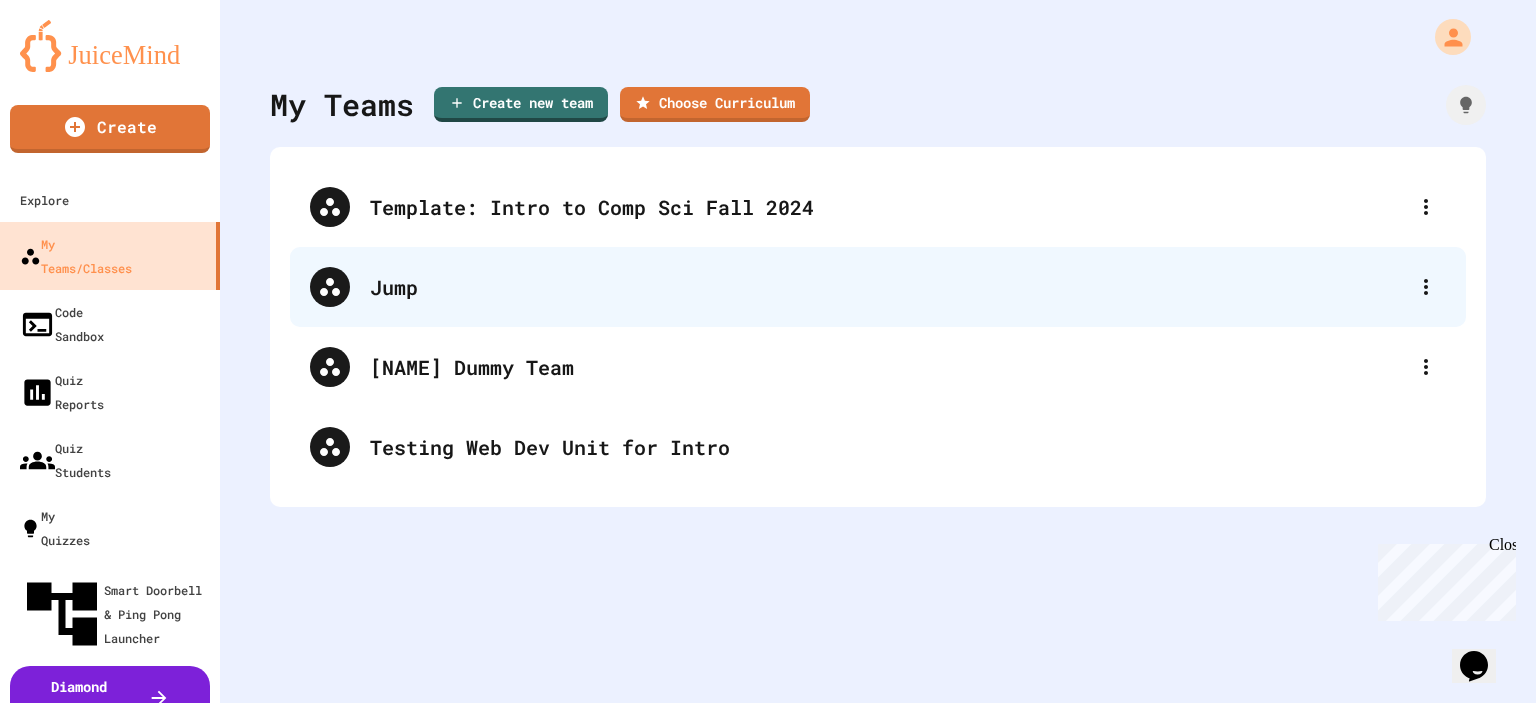 click on "Jump" at bounding box center [888, 287] 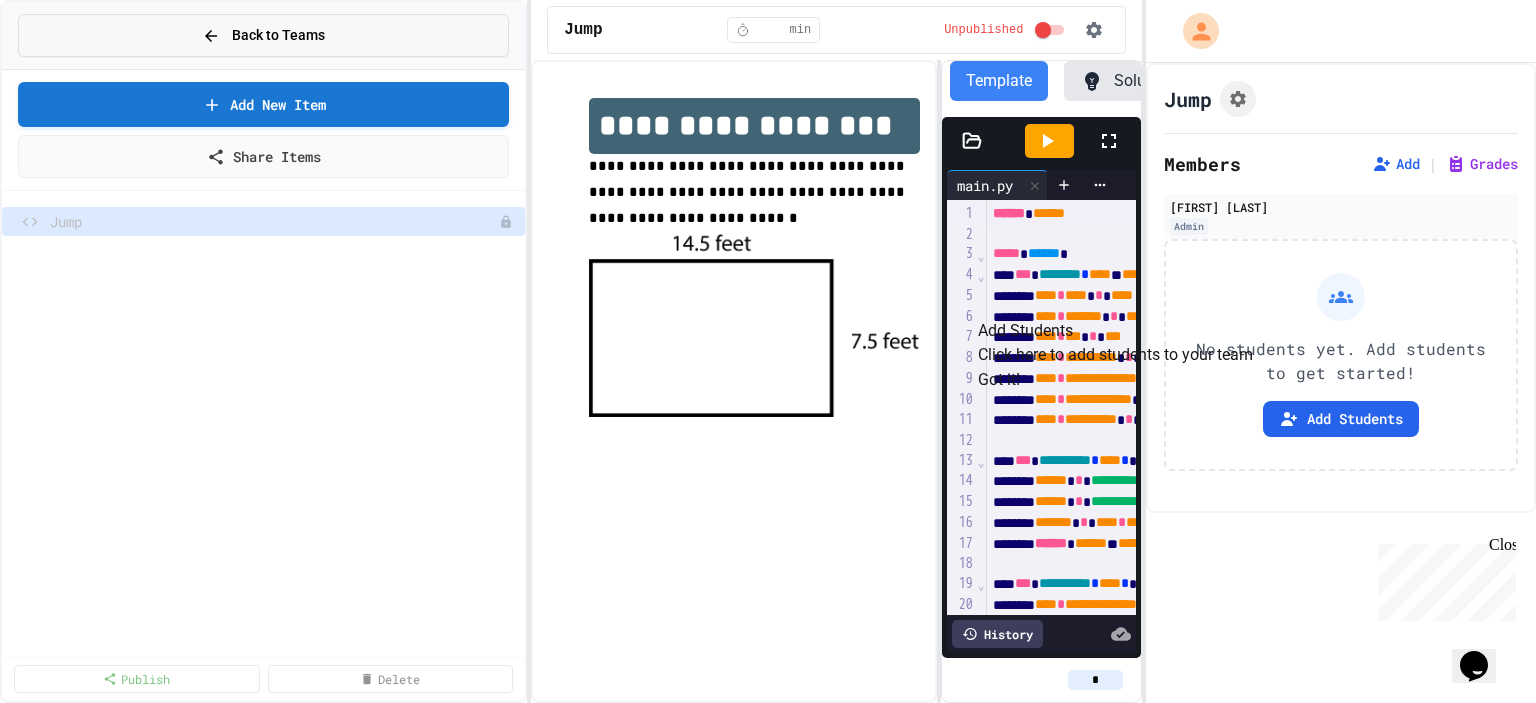 click on "Back to Teams" at bounding box center [278, 35] 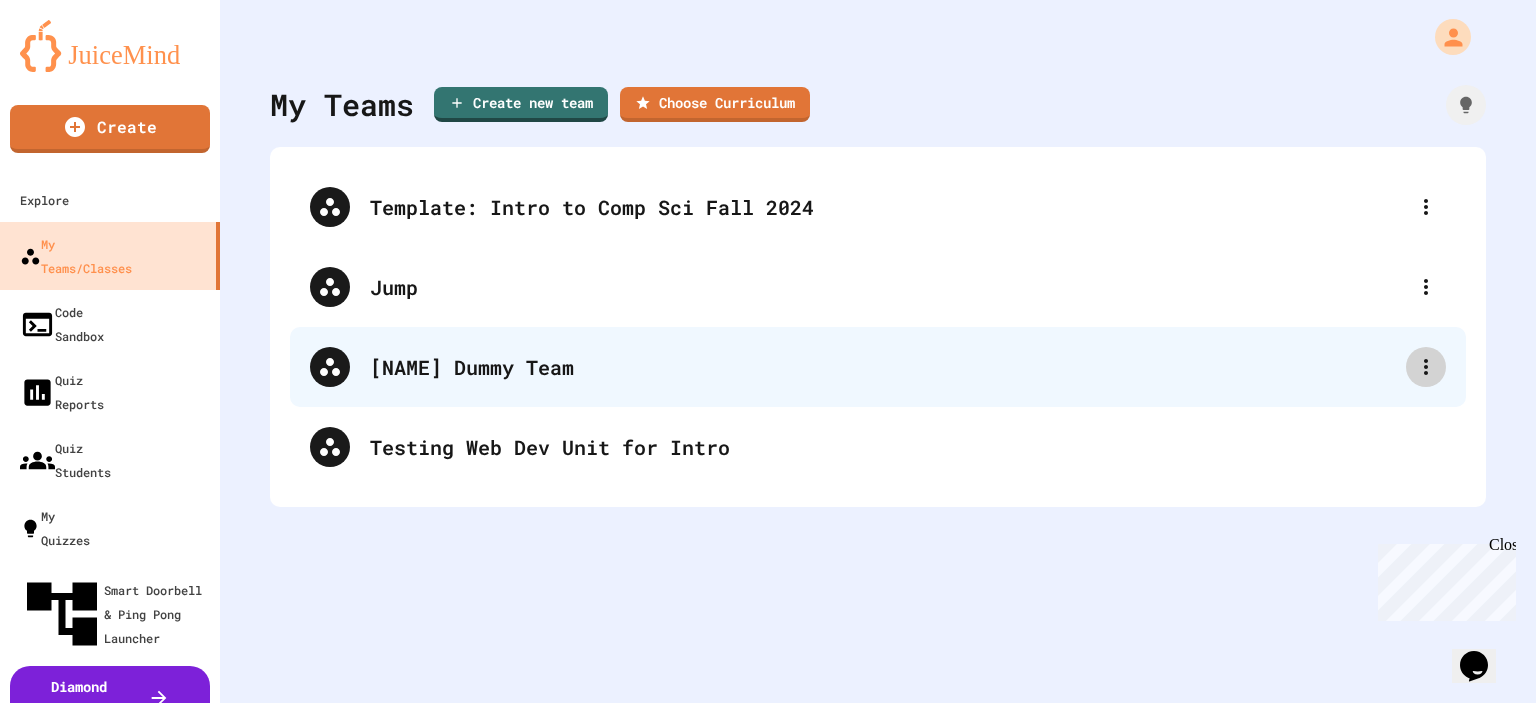 click 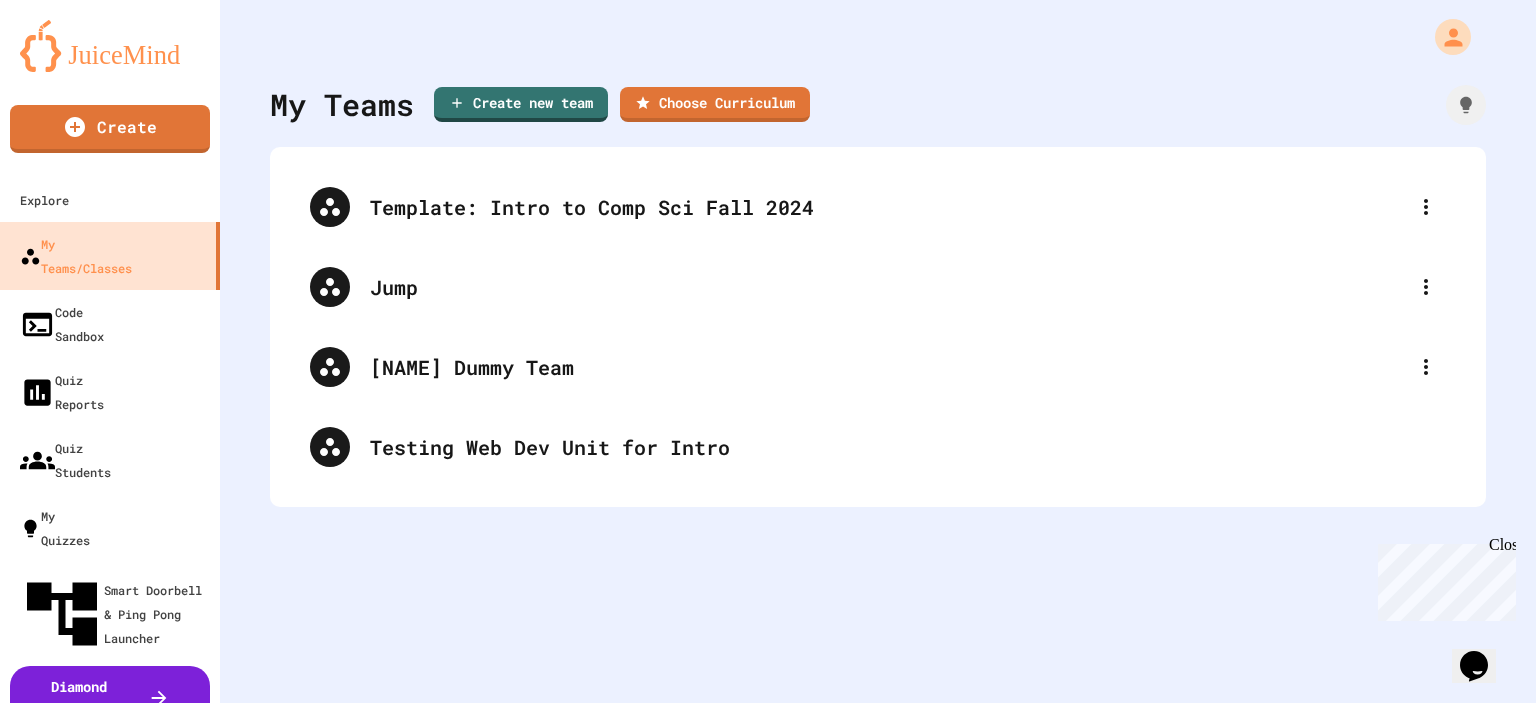 click on "Delete Team" at bounding box center [778, 803] 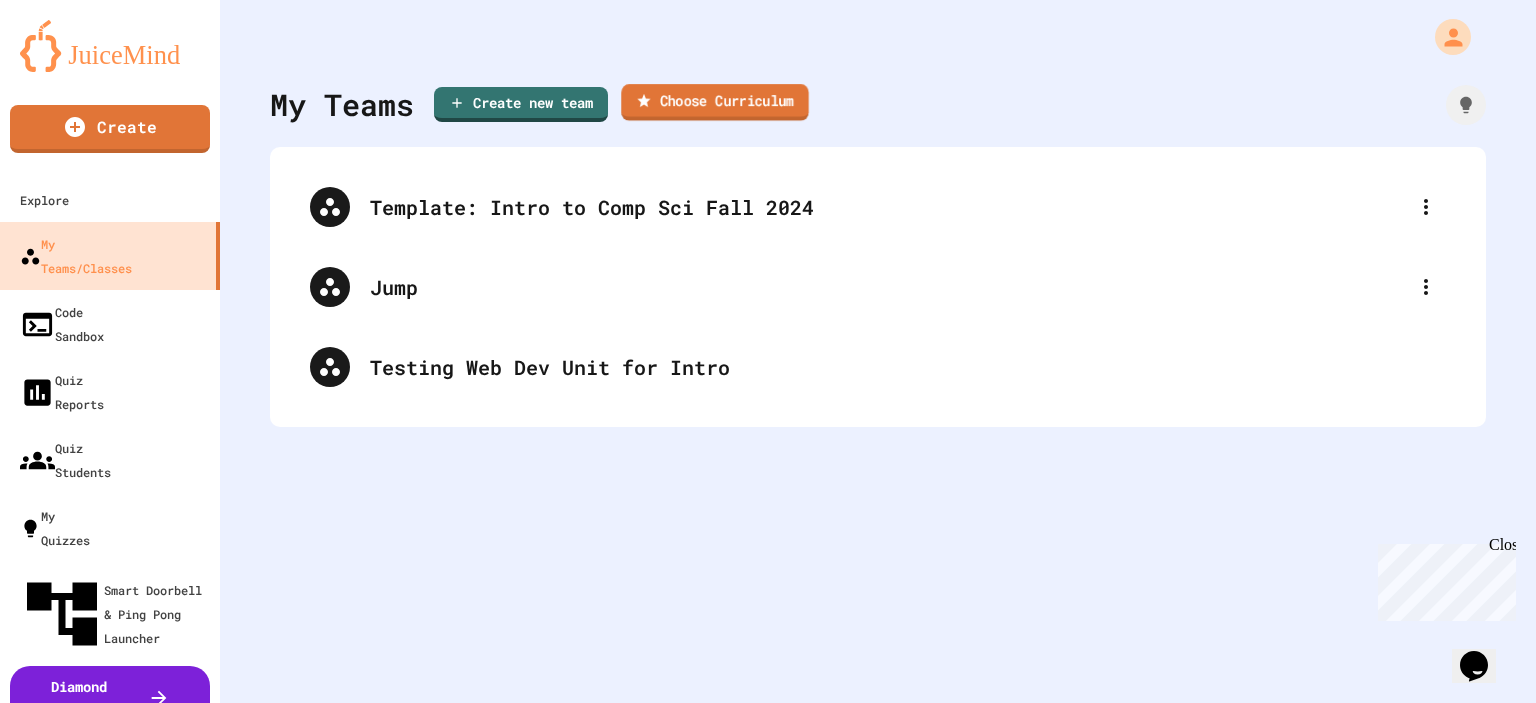 click on "Choose Curriculum" at bounding box center [714, 102] 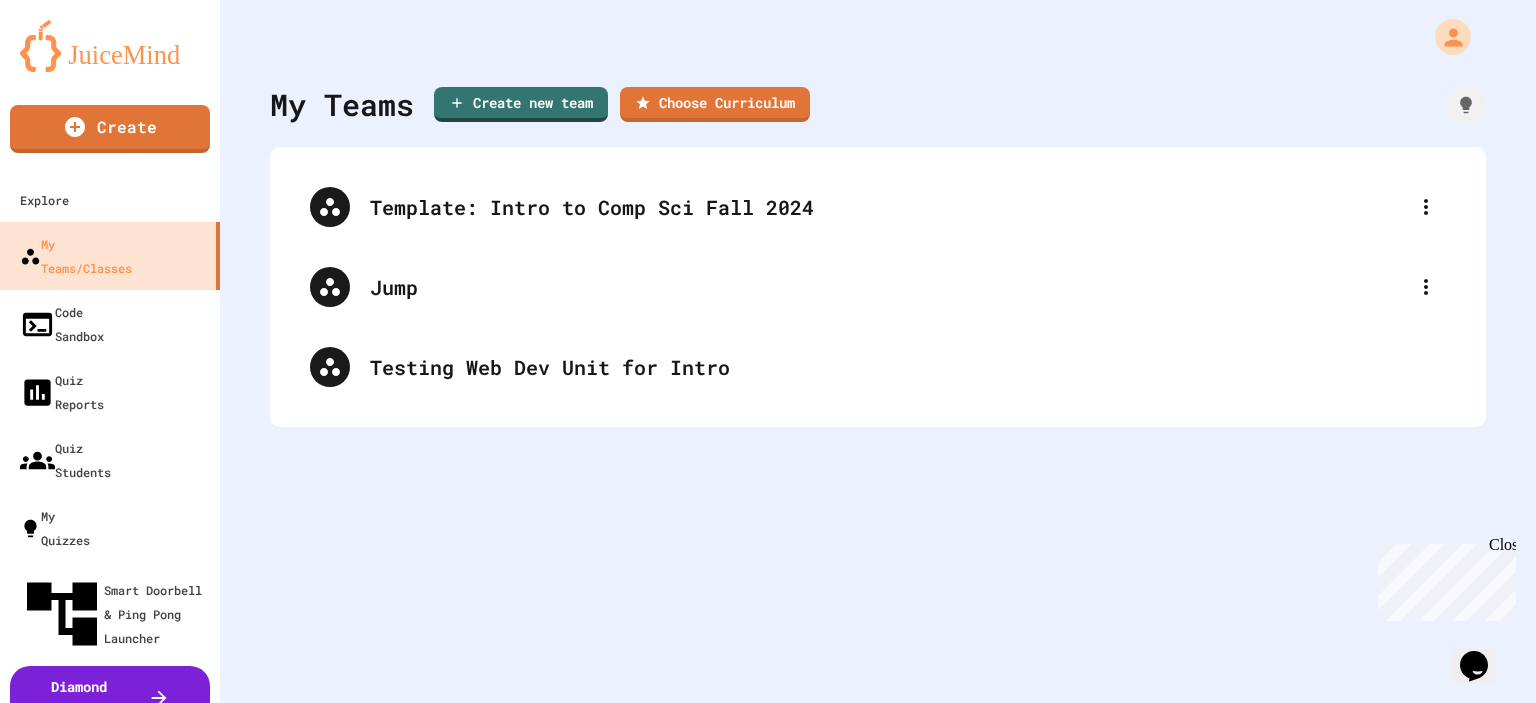click on "7   courses available" at bounding box center (768, 1090) 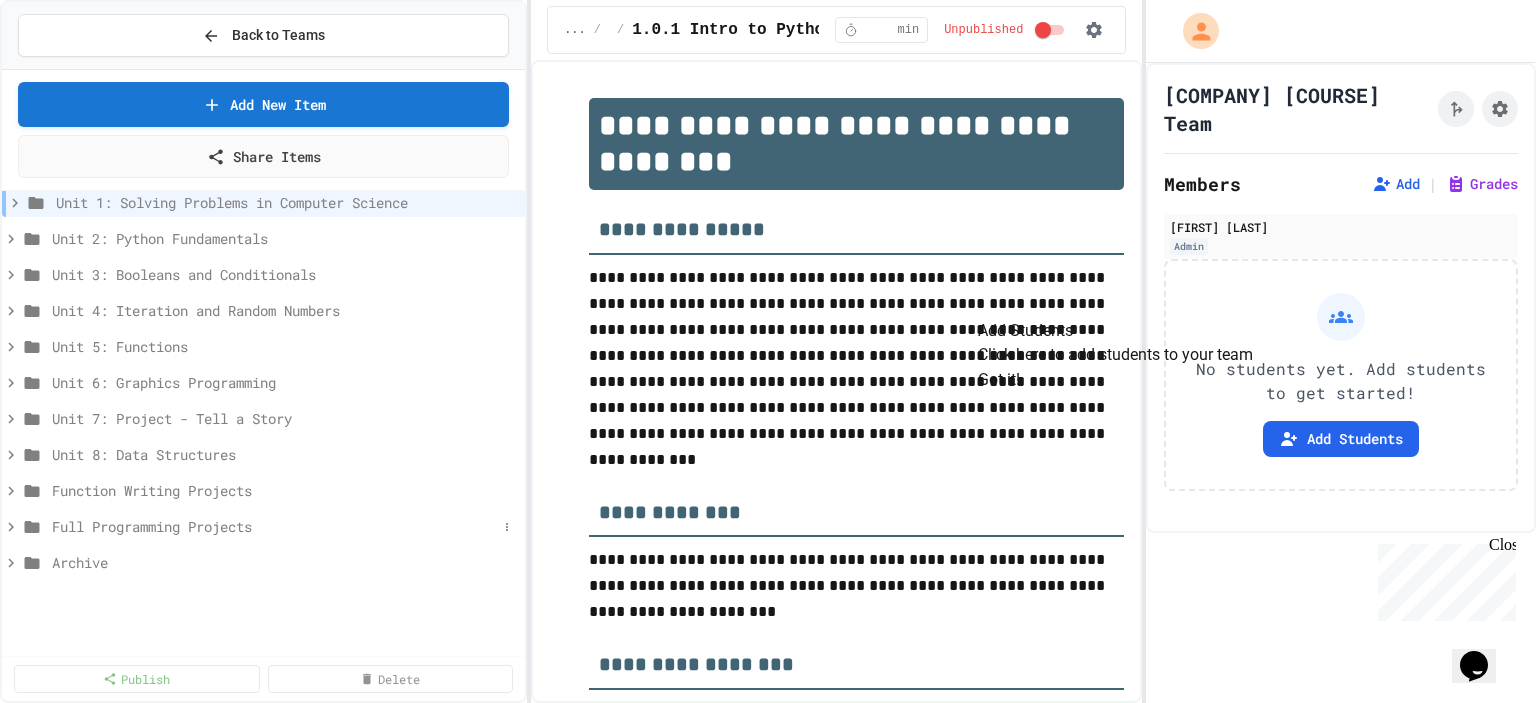 scroll, scrollTop: 0, scrollLeft: 0, axis: both 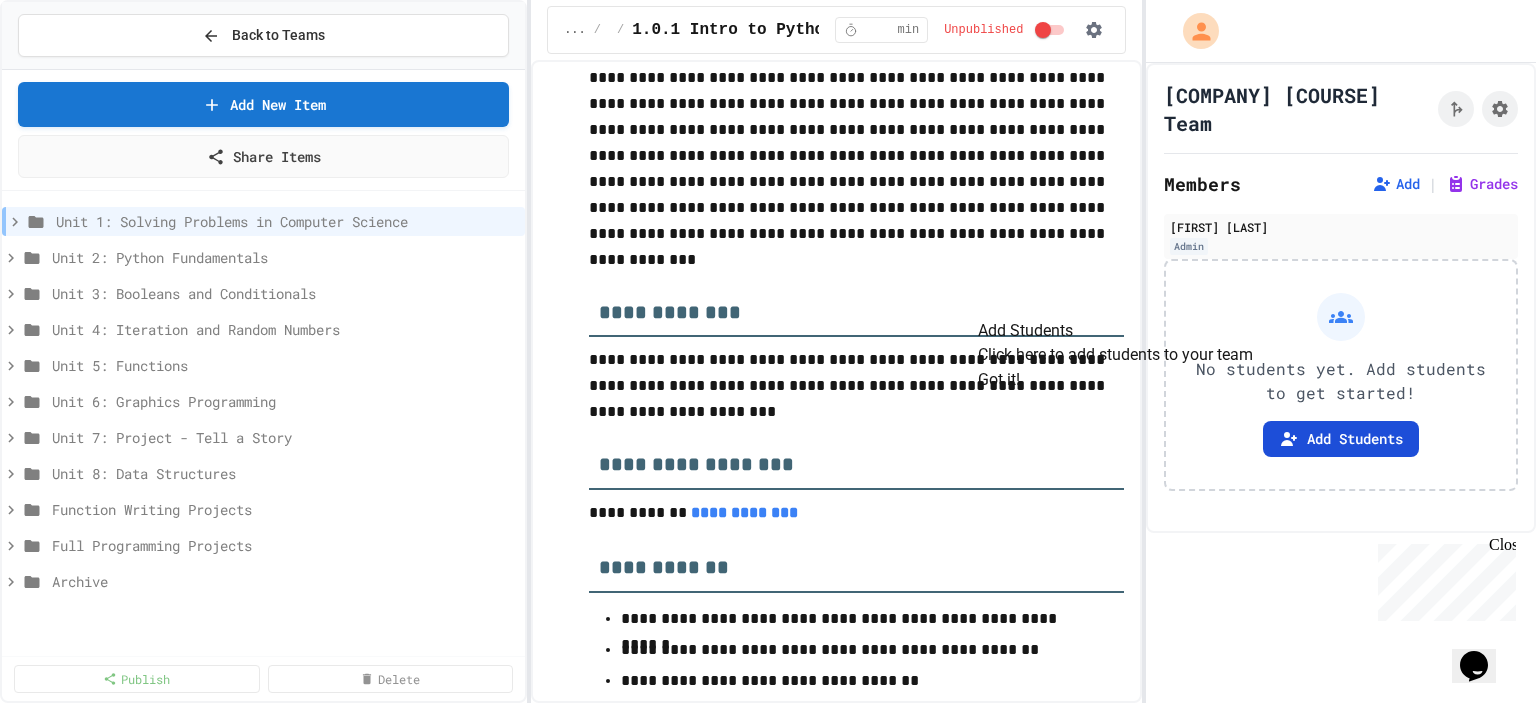 click on "Add Students" at bounding box center (1341, 439) 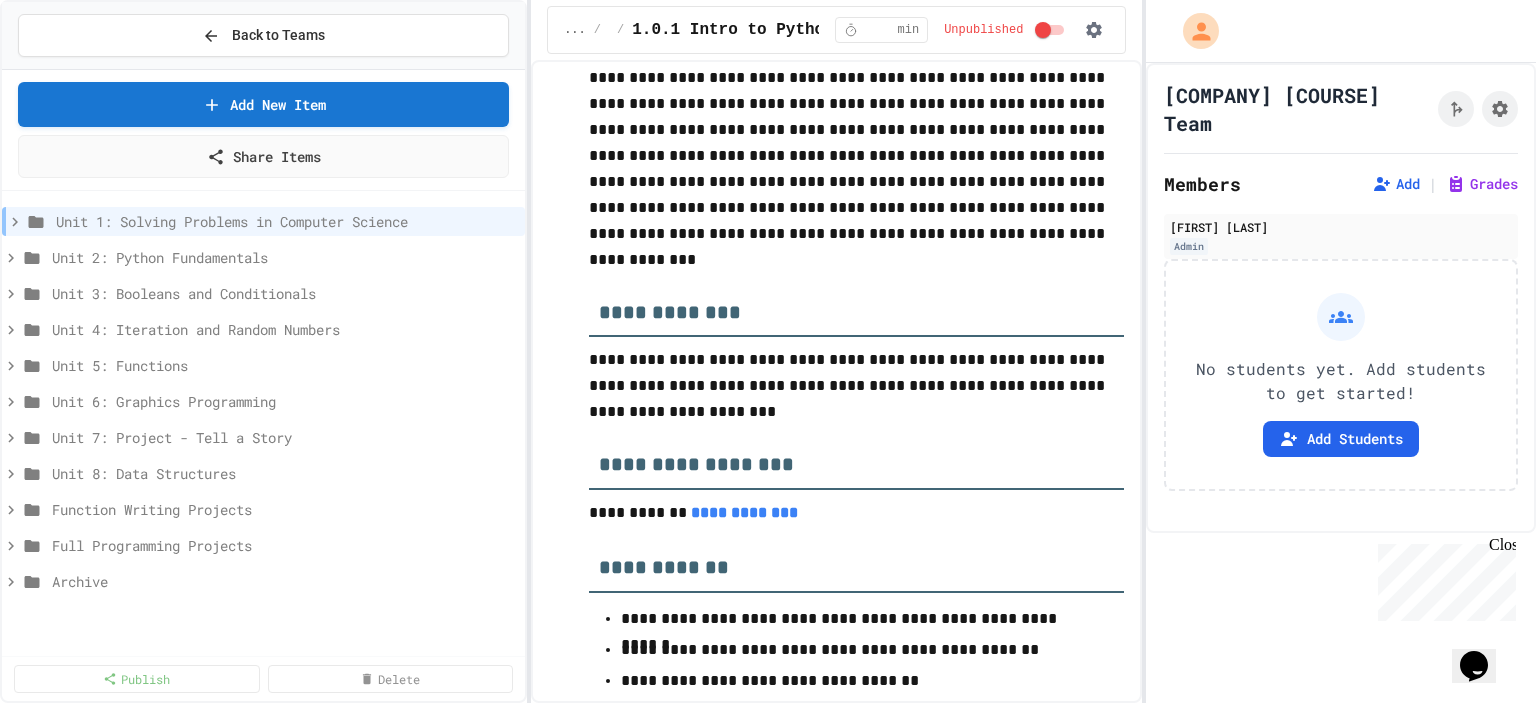 click 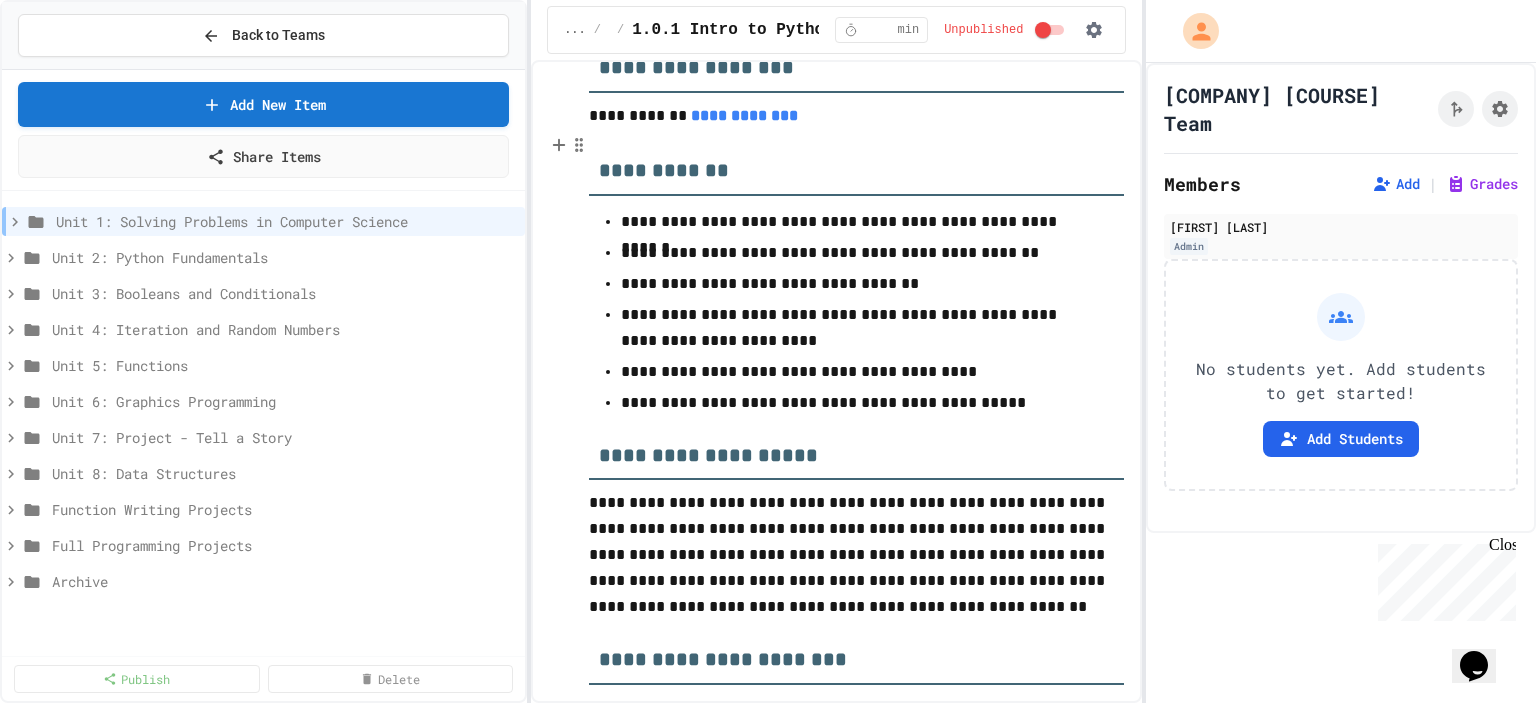 scroll, scrollTop: 600, scrollLeft: 0, axis: vertical 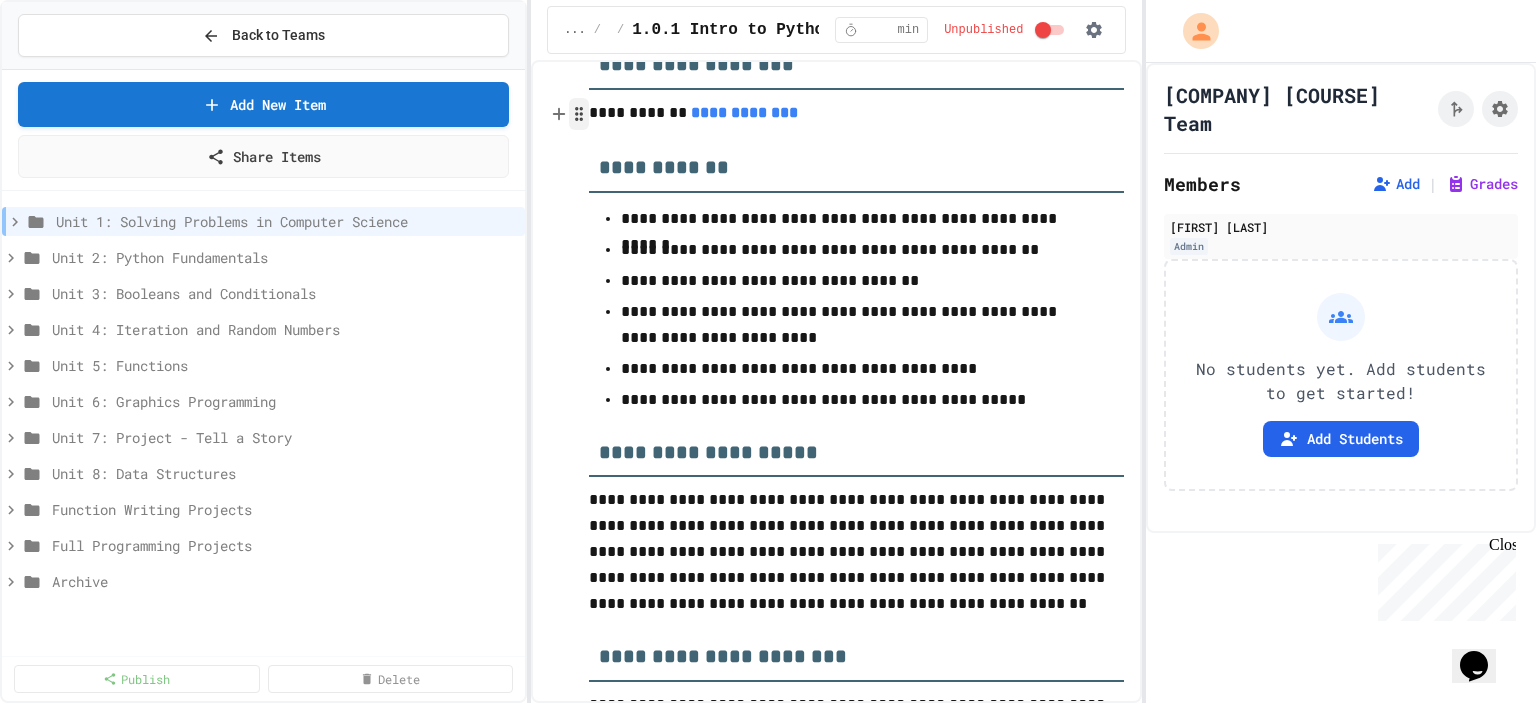 click 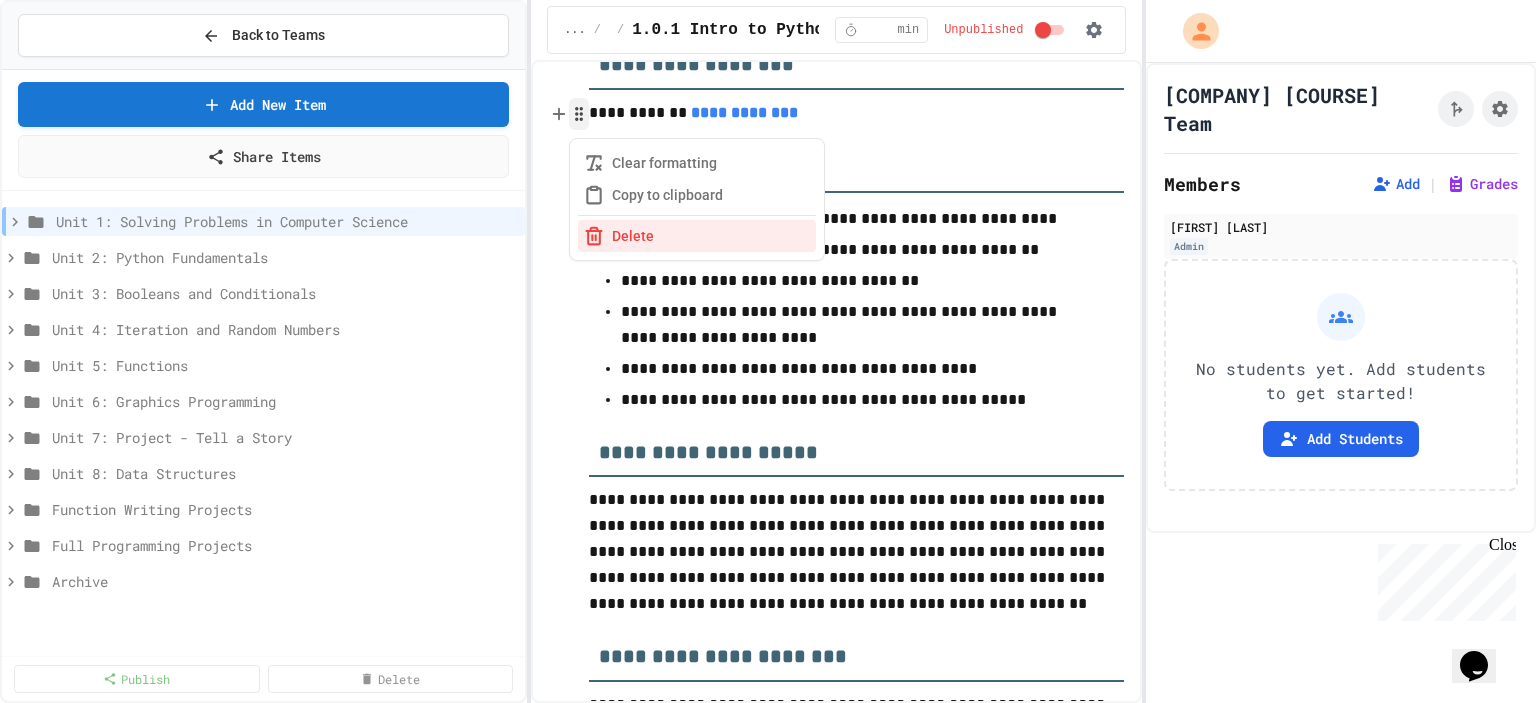 click 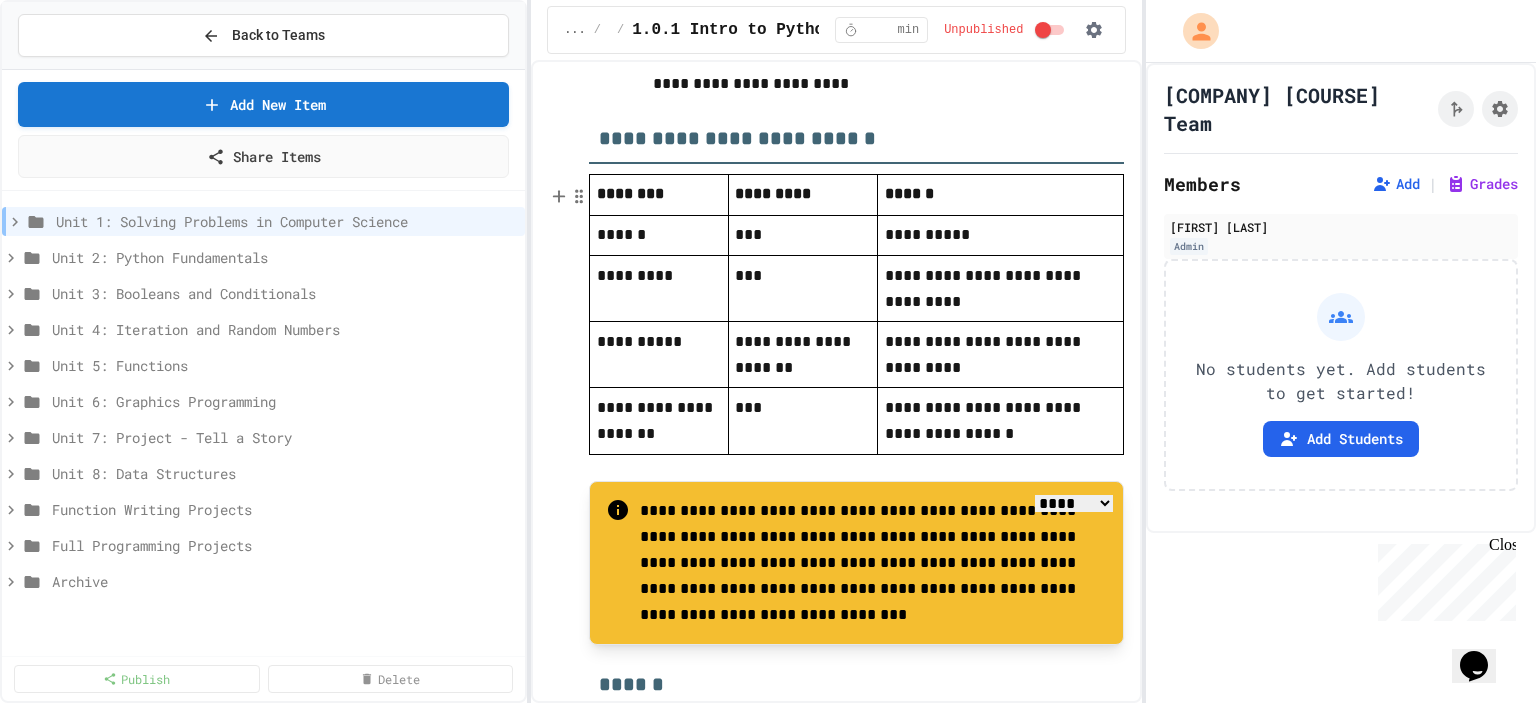 scroll, scrollTop: 2100, scrollLeft: 0, axis: vertical 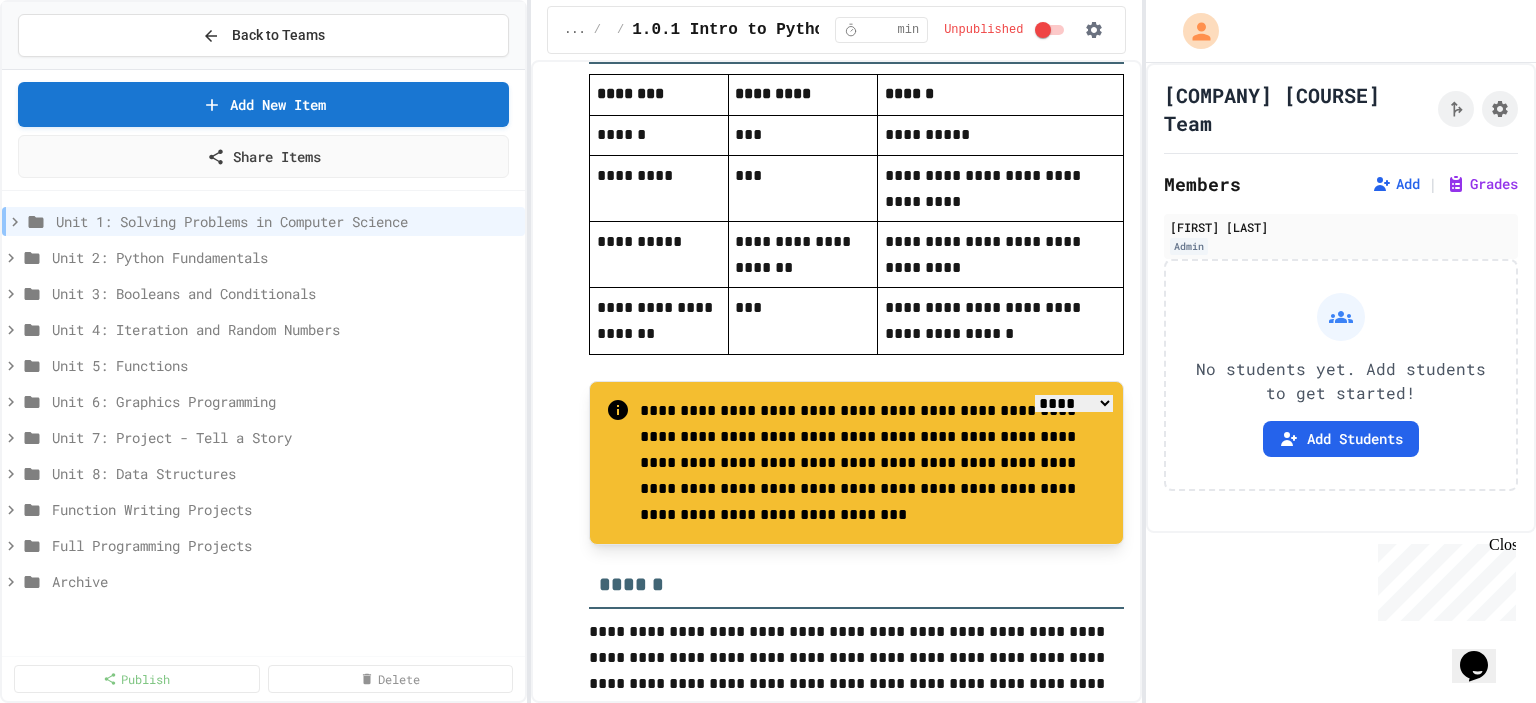 click on "**** *** *******" at bounding box center [1074, 403] 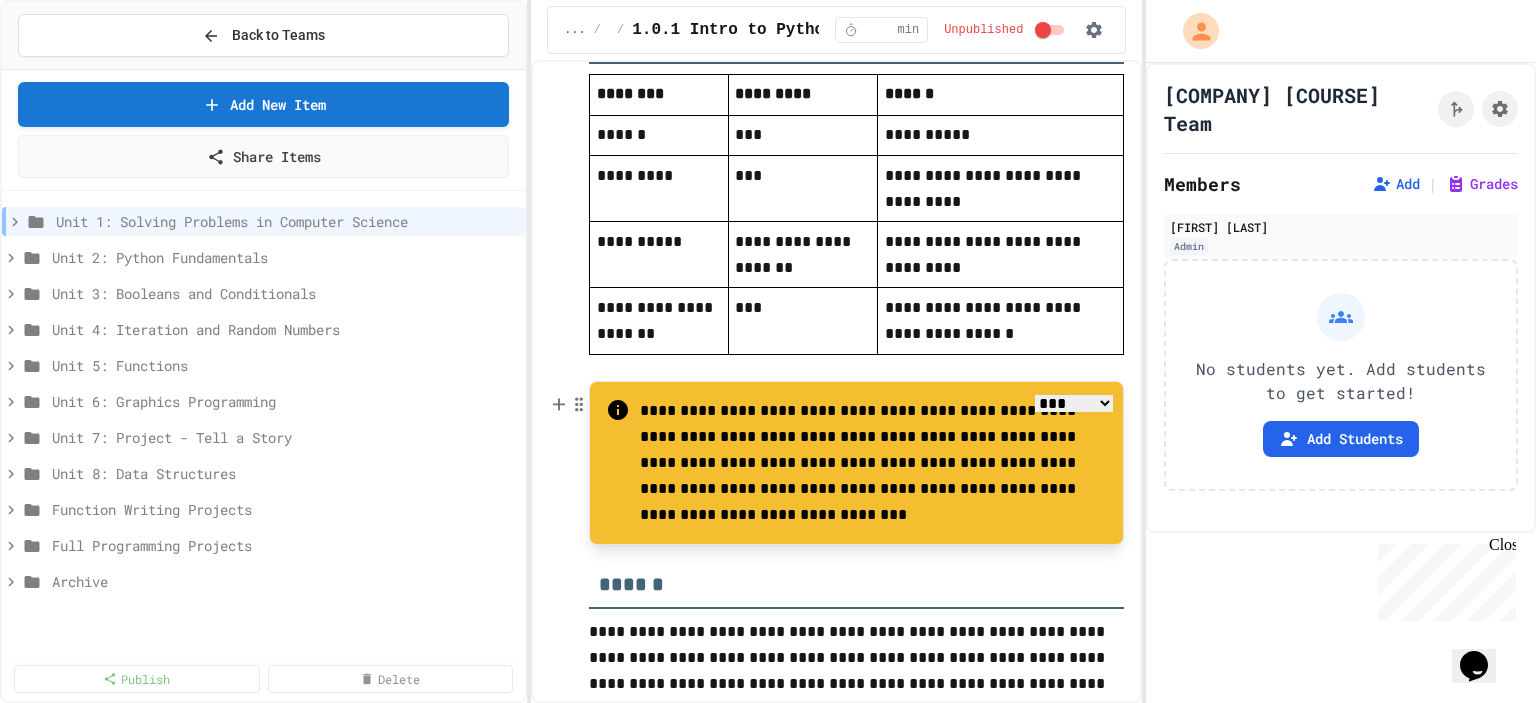 click on "**** *** *******" at bounding box center [1074, 403] 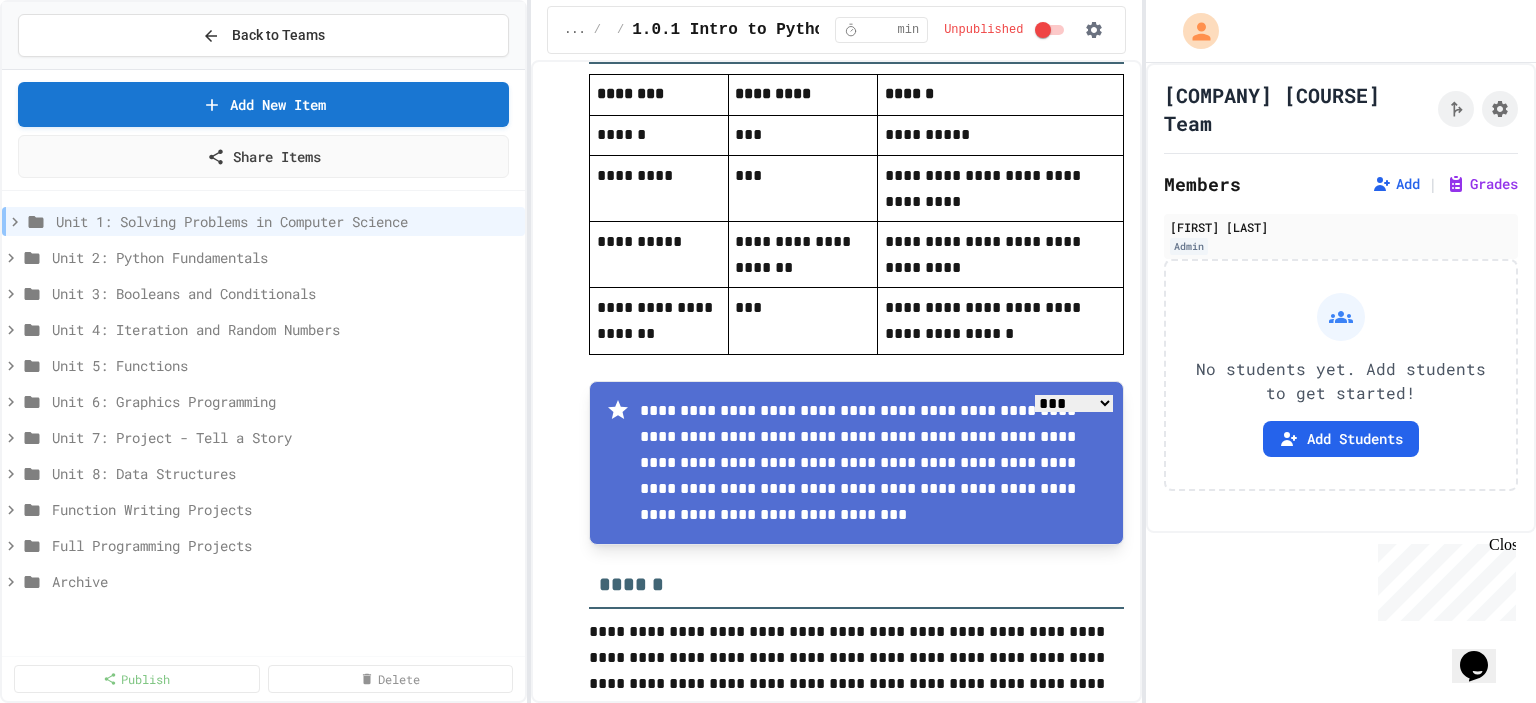 click on "**** *** *******" at bounding box center [1074, 403] 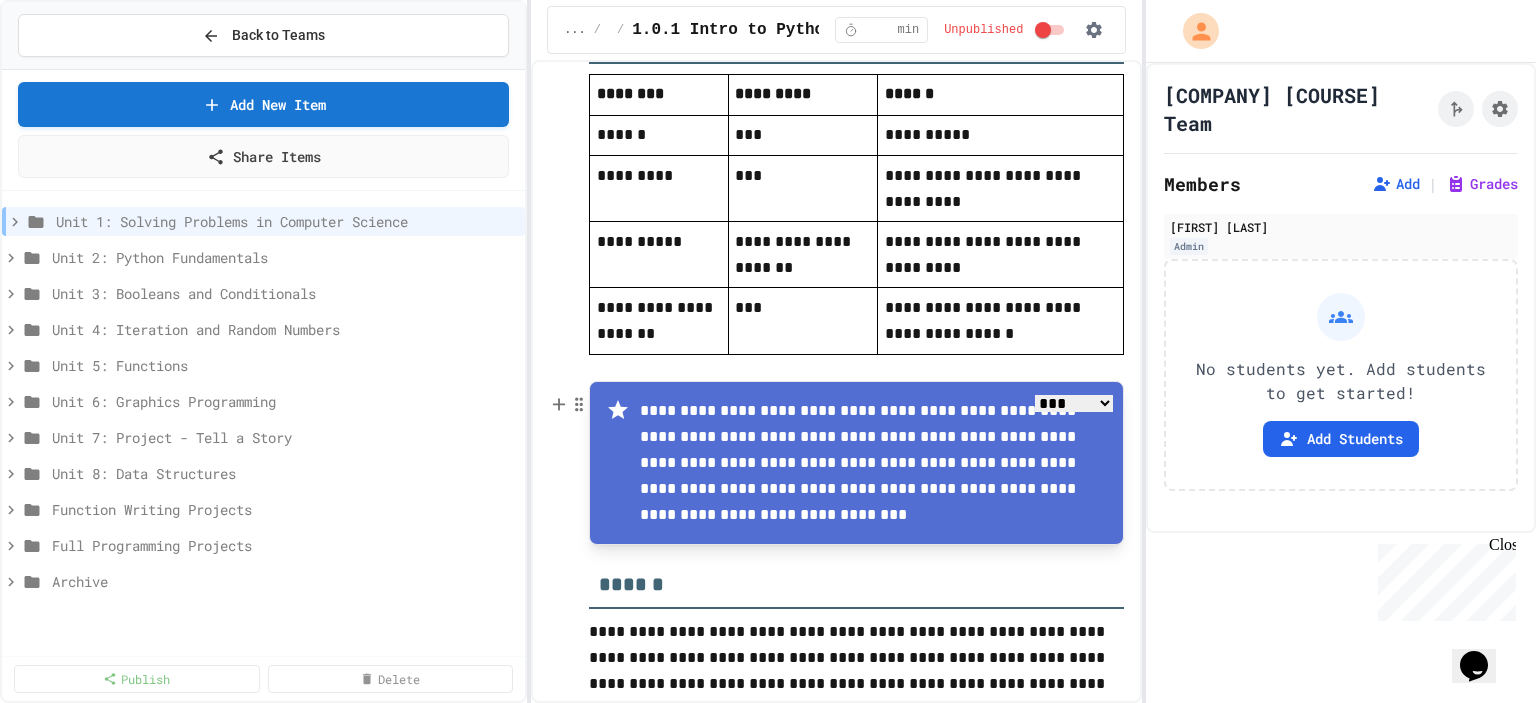 select on "****" 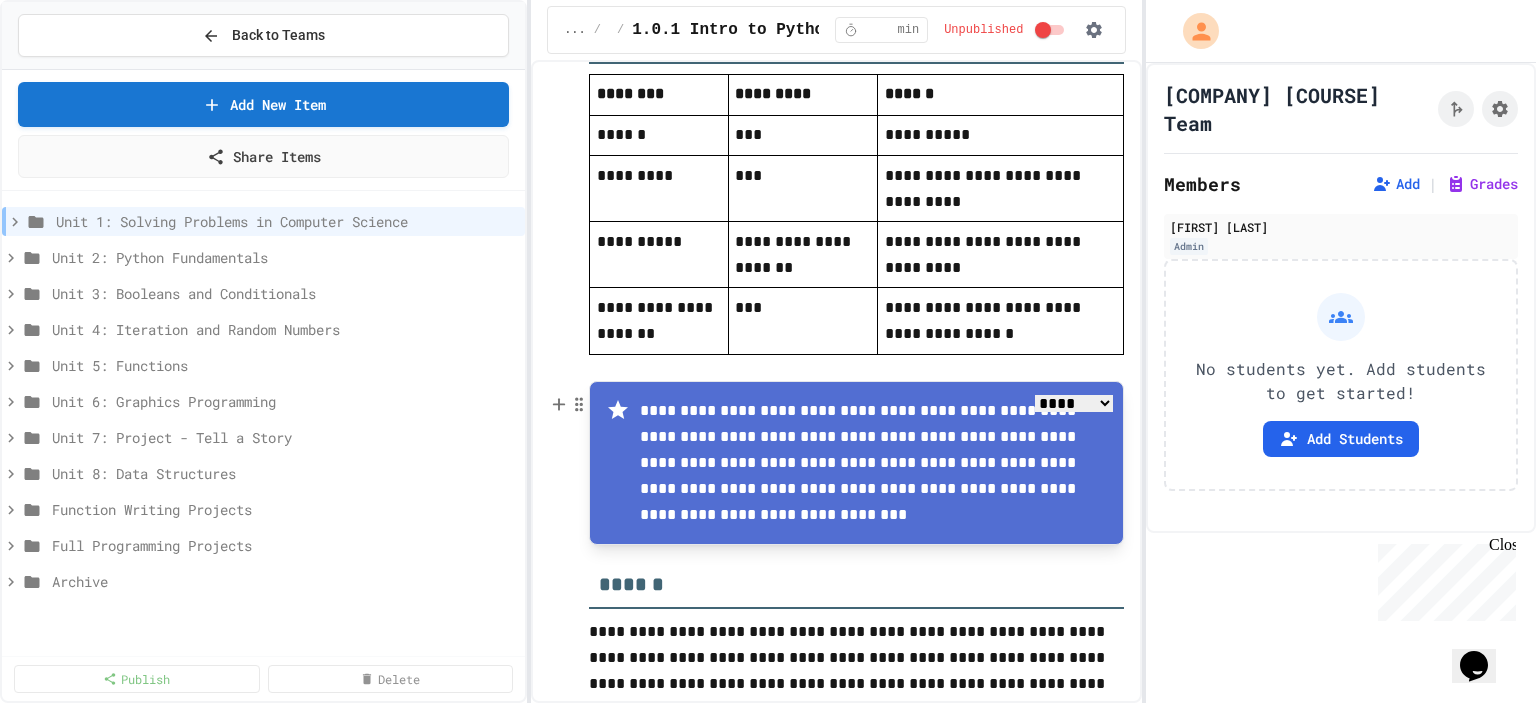 click on "**** *** *******" at bounding box center [1074, 403] 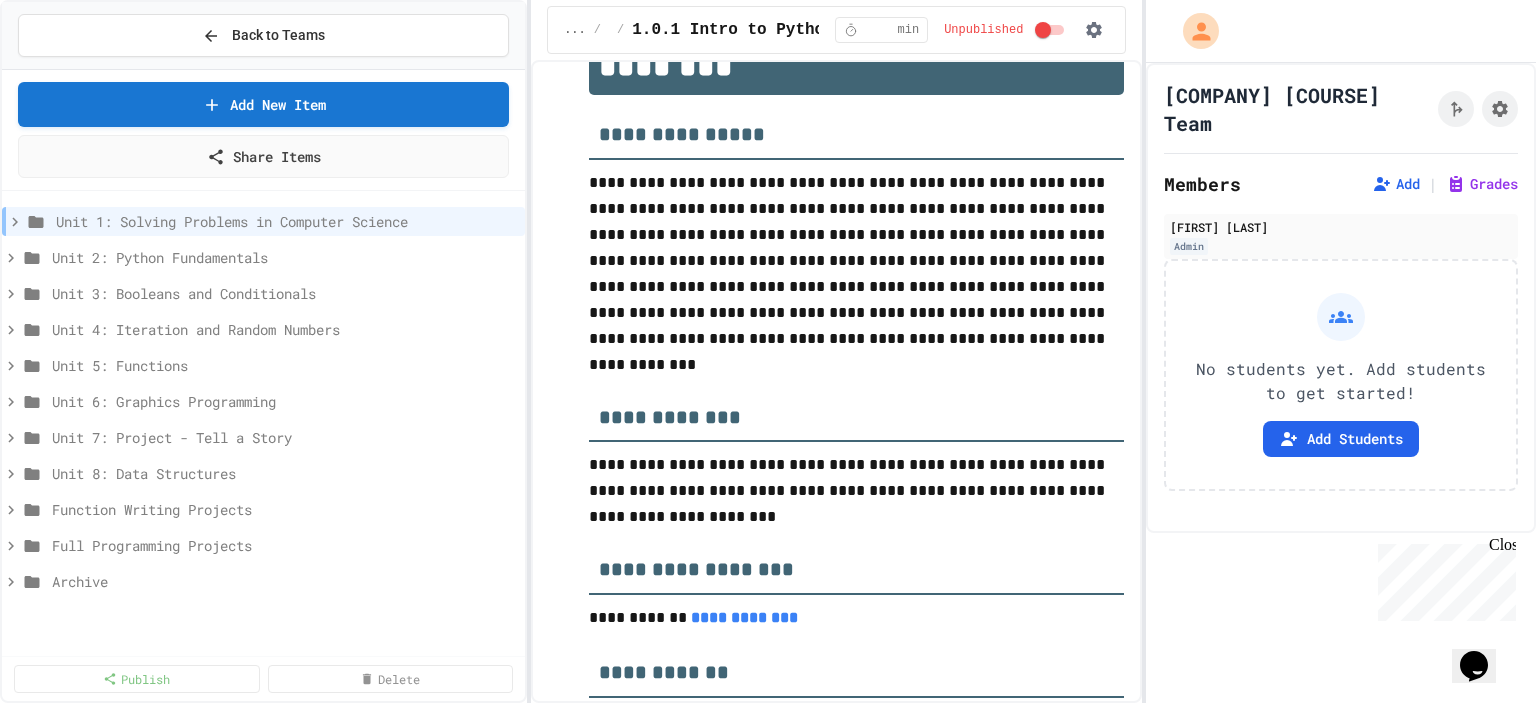 scroll, scrollTop: 0, scrollLeft: 0, axis: both 